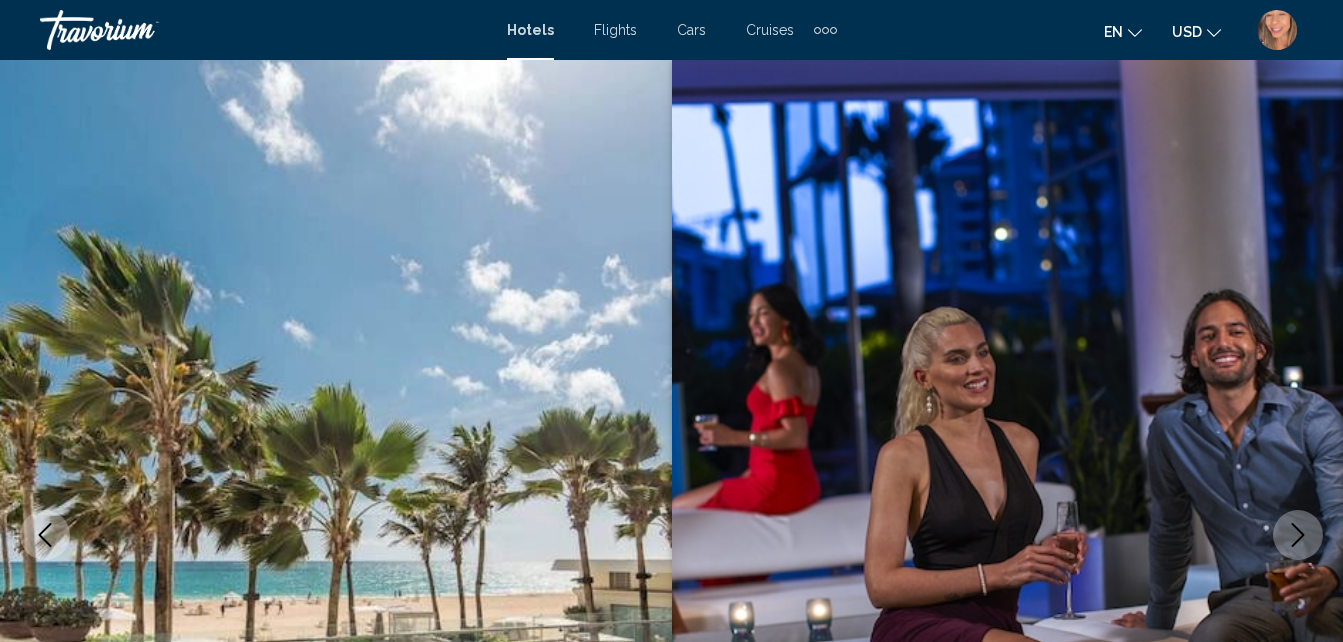 scroll, scrollTop: 0, scrollLeft: 0, axis: both 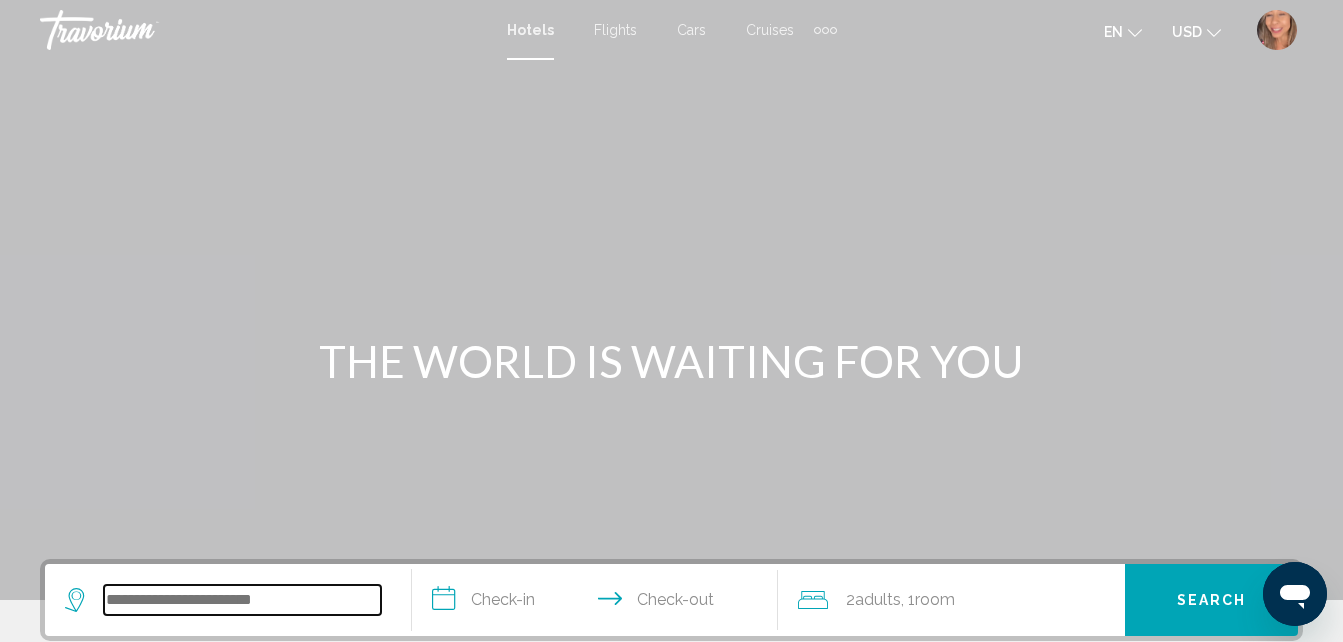 click at bounding box center [242, 600] 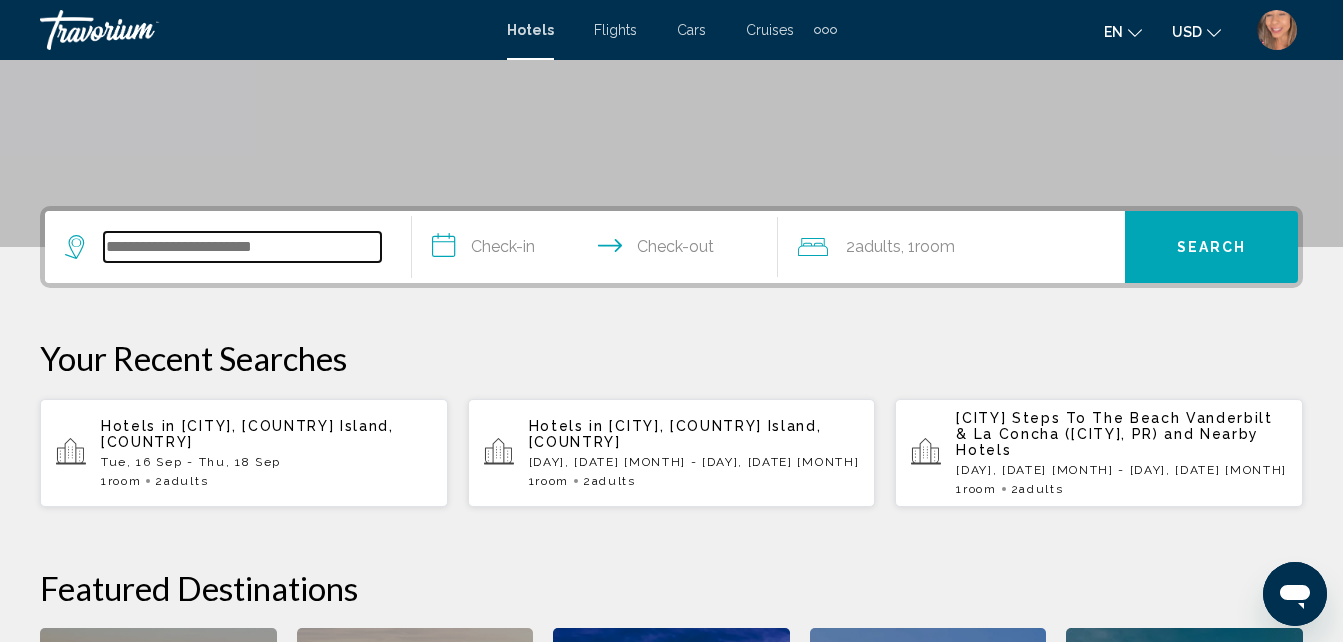 scroll, scrollTop: 494, scrollLeft: 0, axis: vertical 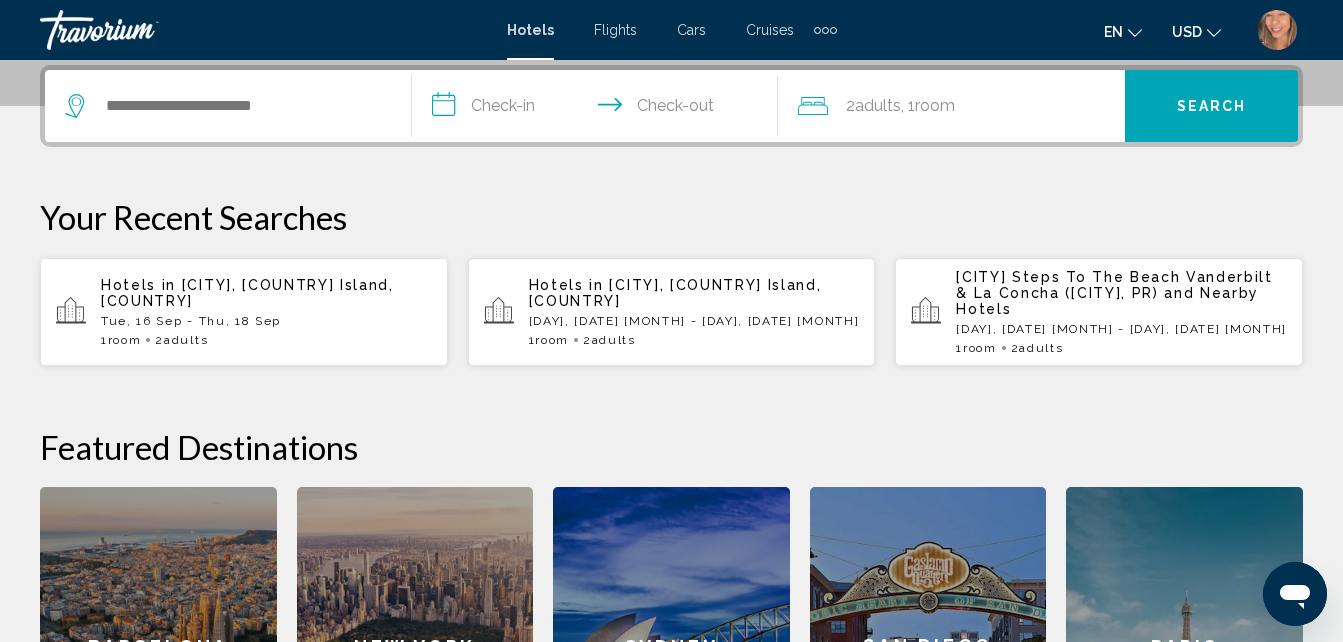 click on "Barcelona" 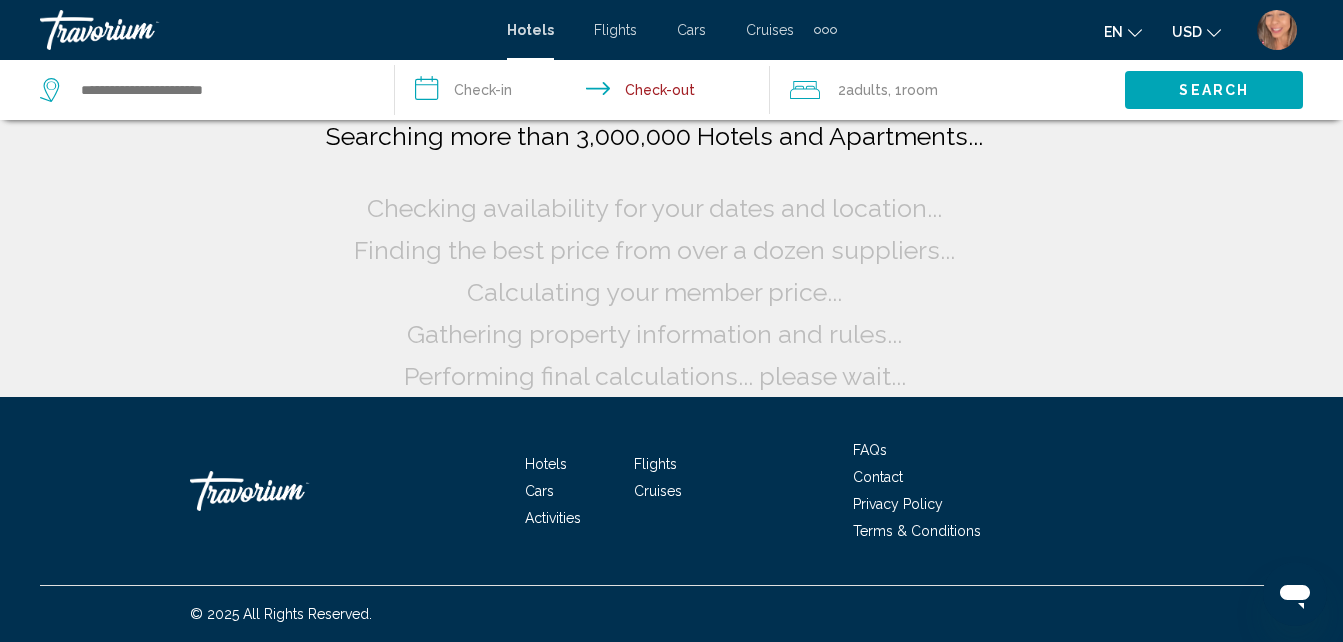 scroll, scrollTop: 0, scrollLeft: 0, axis: both 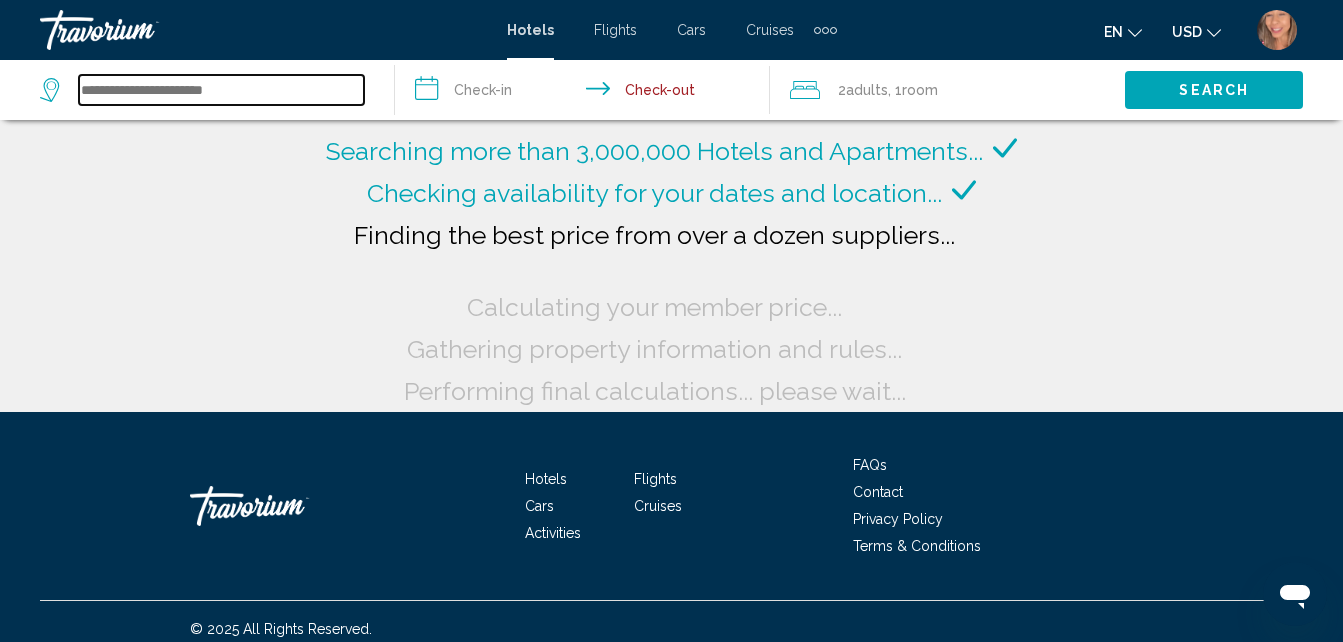 click at bounding box center (221, 90) 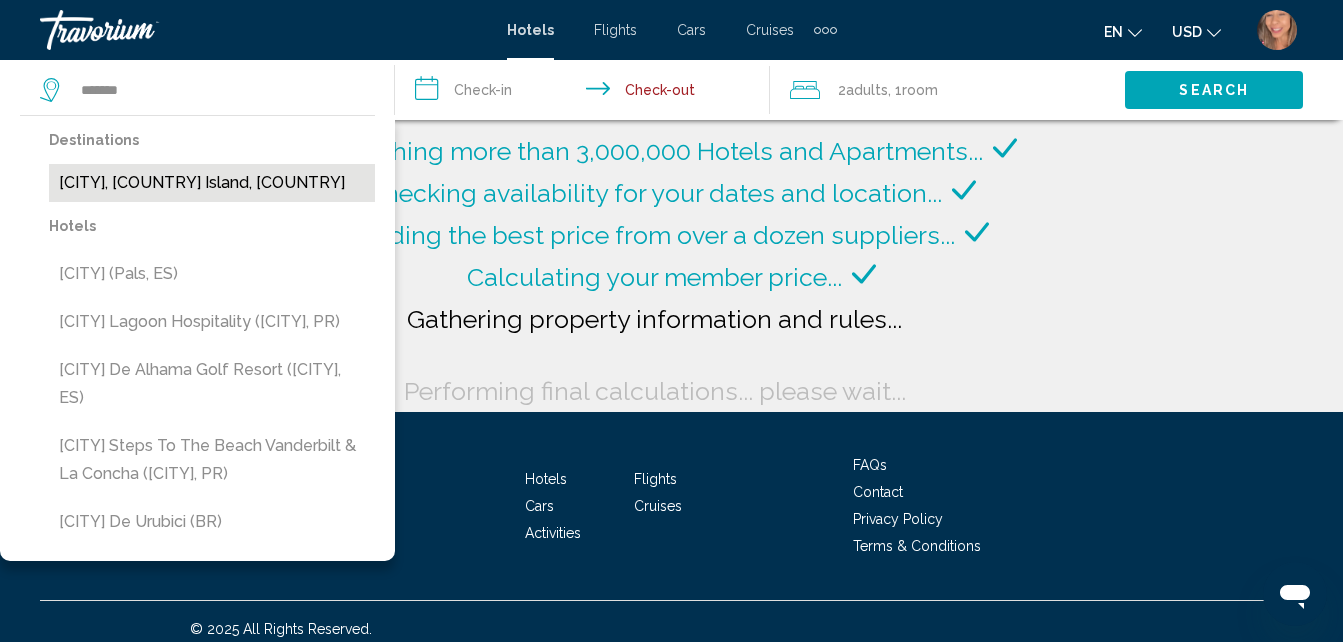 click on "[CITY], [COUNTRY] Island, [COUNTRY]" at bounding box center [212, 183] 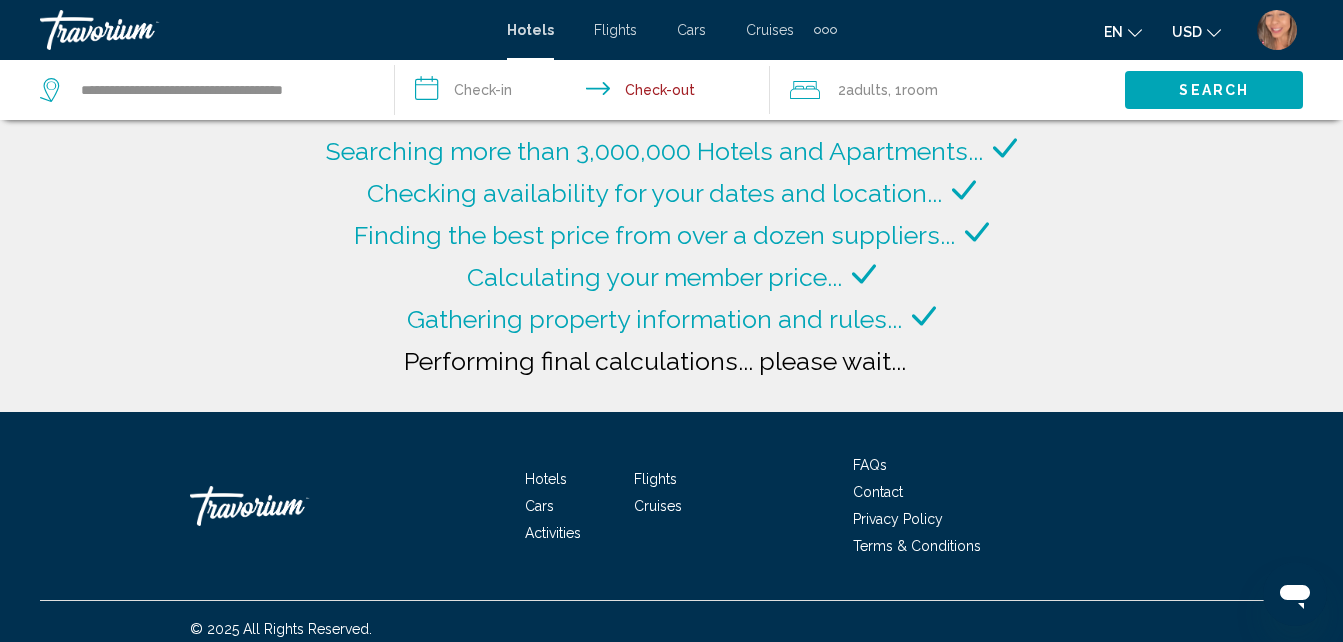 click on "**********" at bounding box center [586, 93] 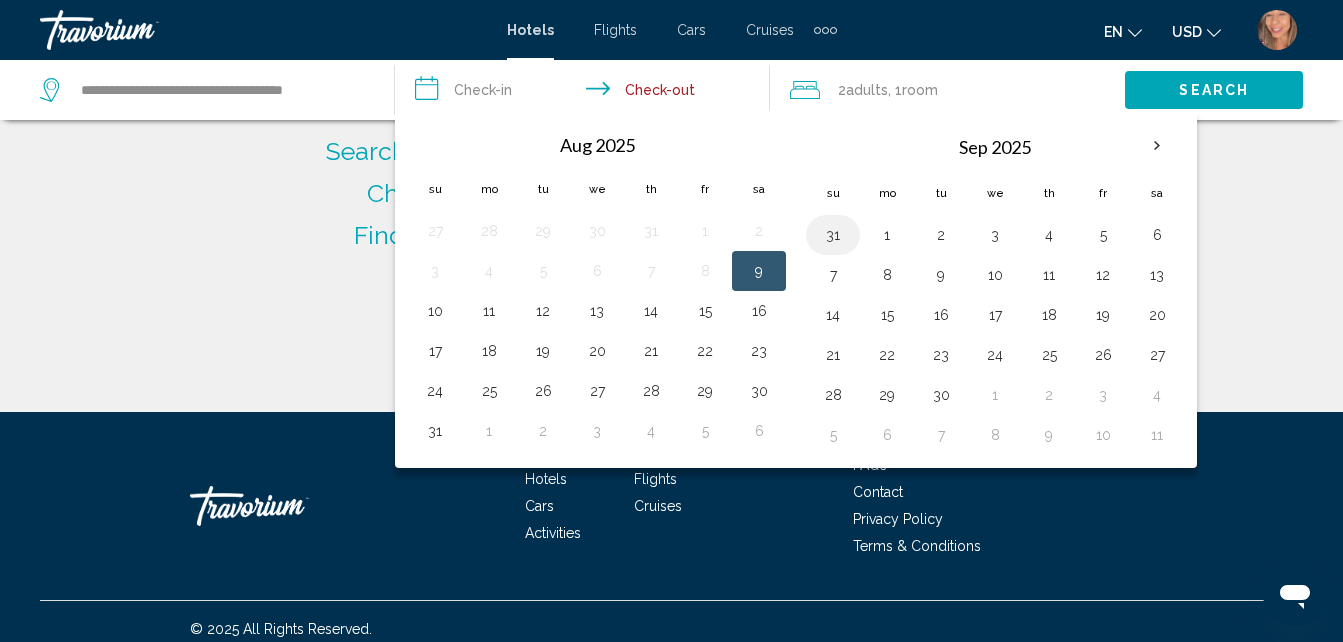 type on "**********" 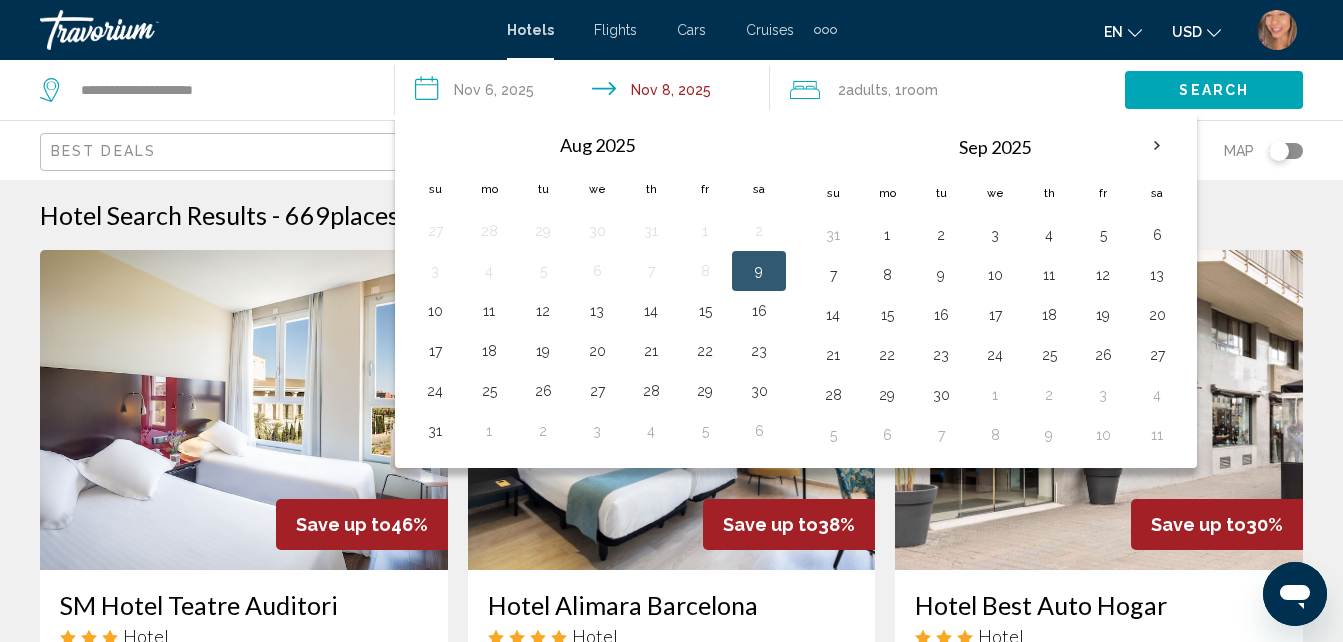 click on "16" at bounding box center (941, 315) 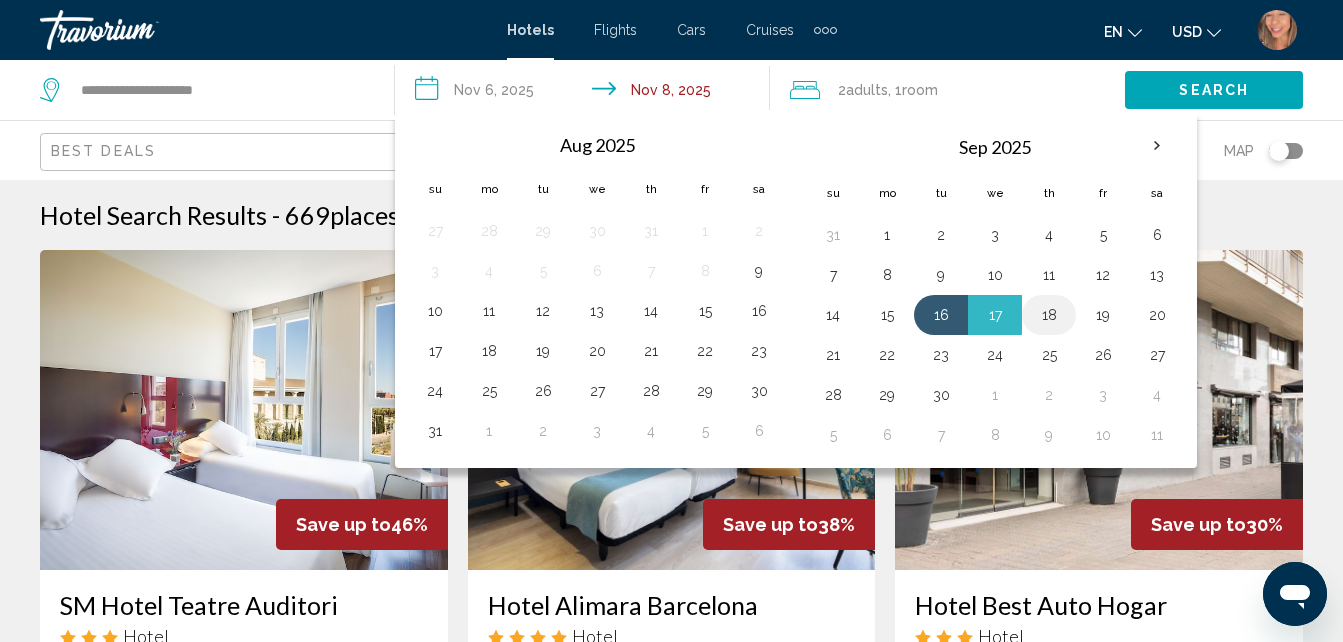 click on "18" at bounding box center (1049, 315) 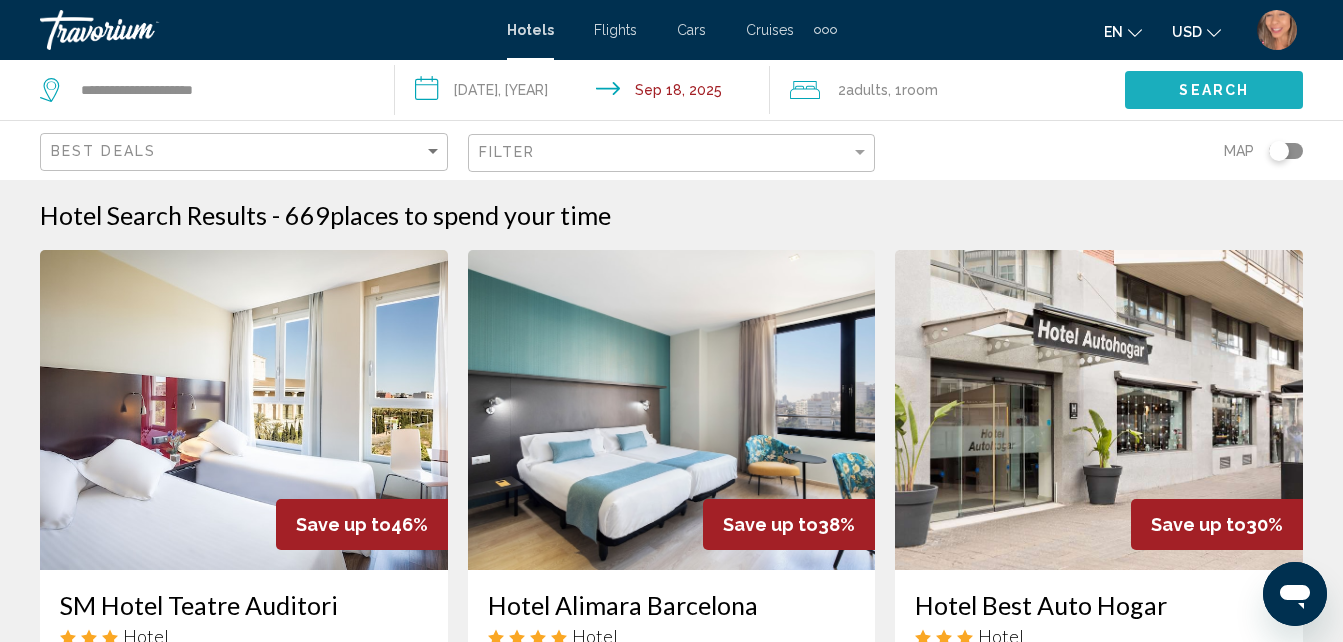 click on "Search" 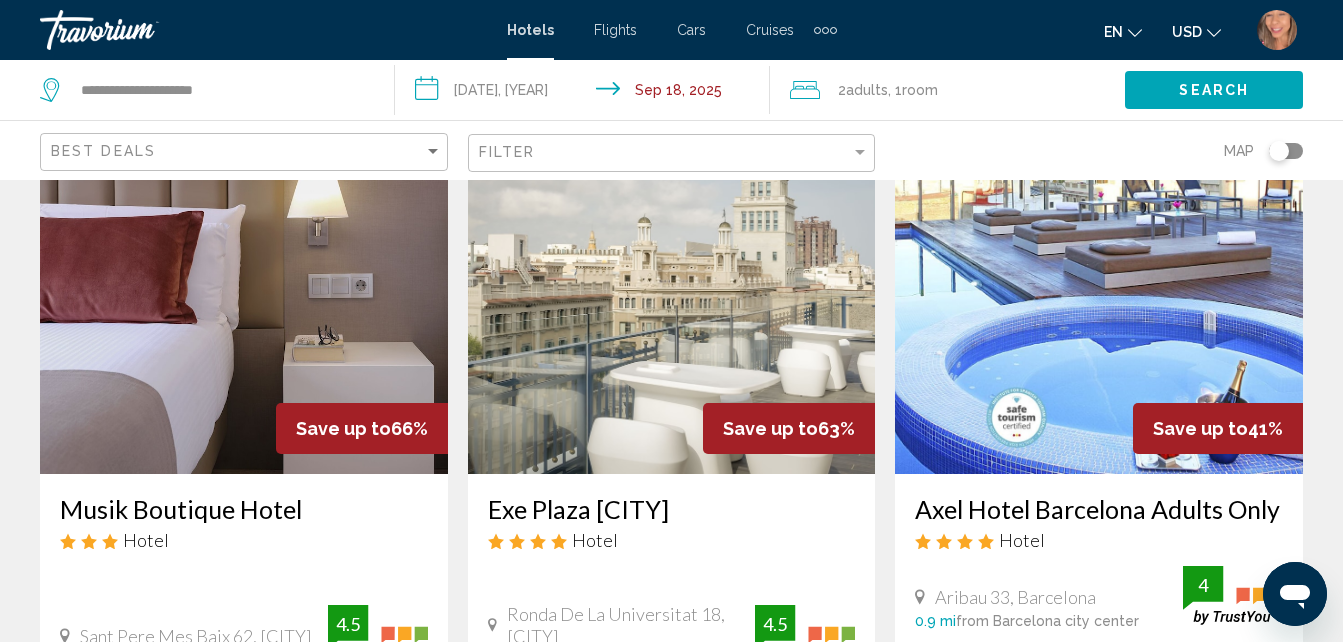 scroll, scrollTop: 89, scrollLeft: 0, axis: vertical 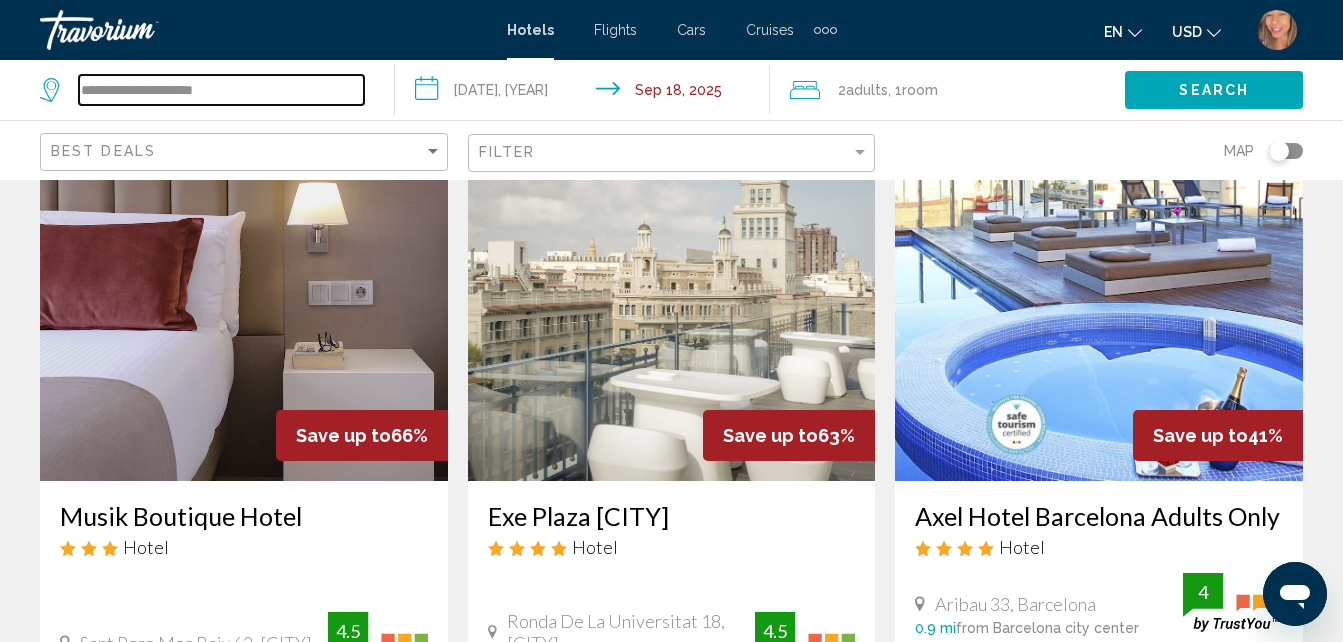 click on "**********" at bounding box center [221, 90] 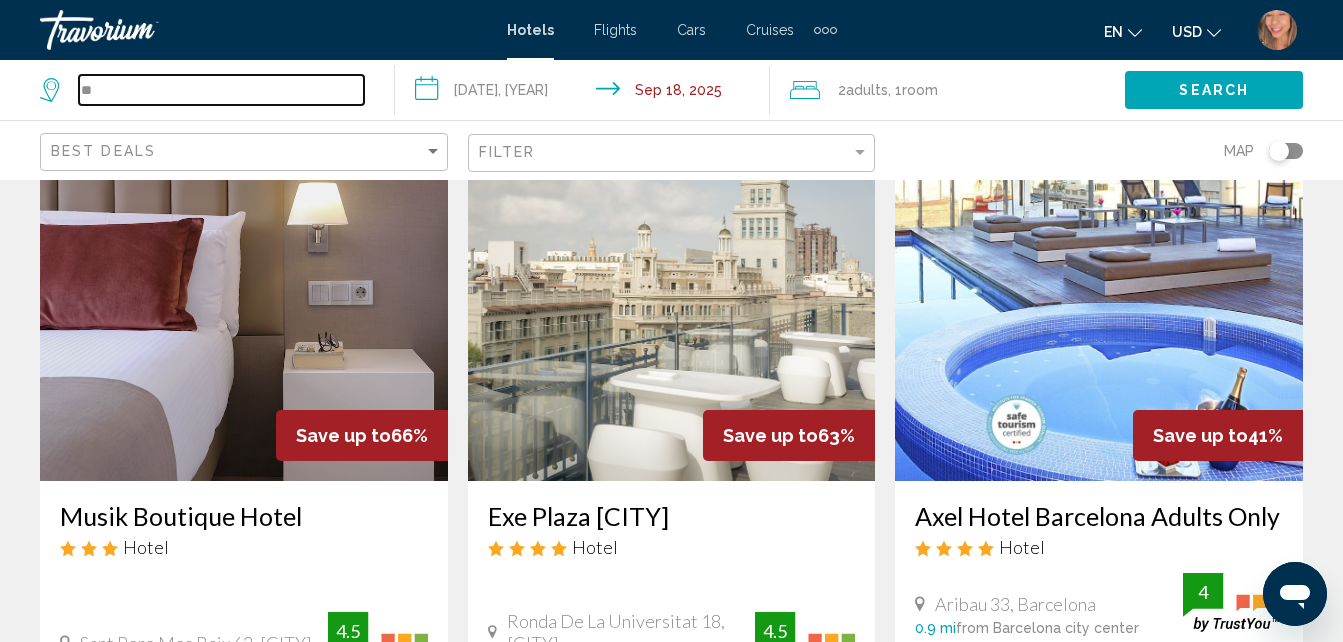 type on "*" 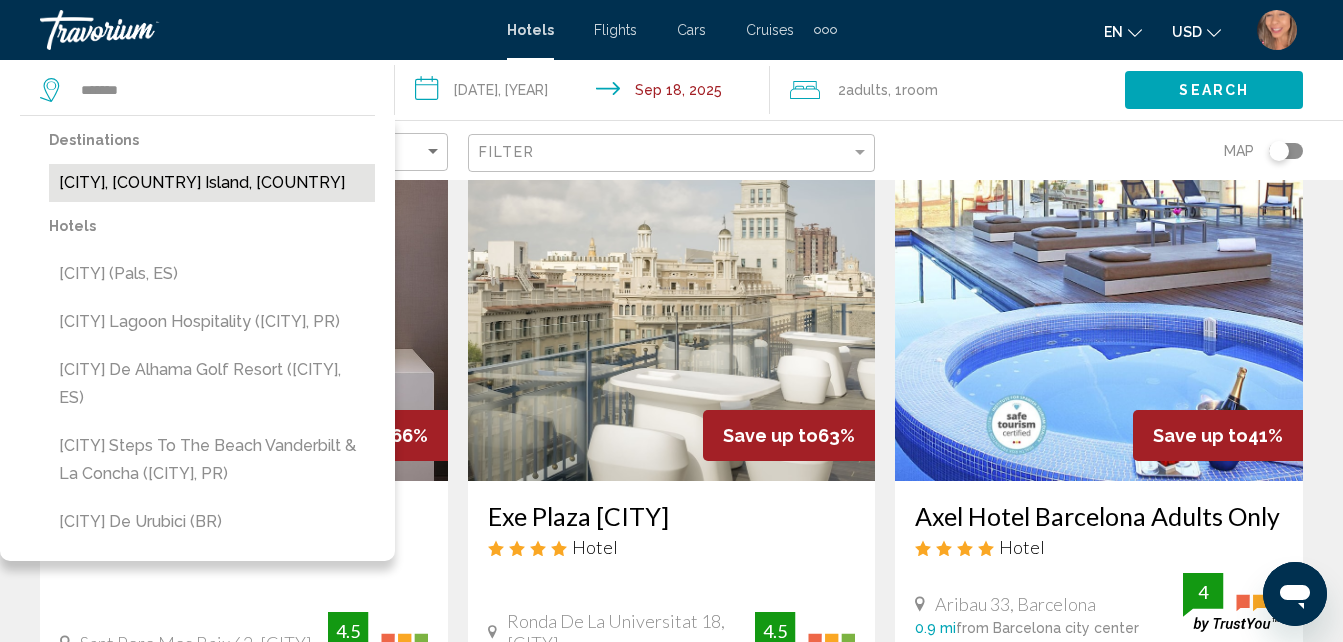 click on "[CITY], [COUNTRY] Island, [COUNTRY]" at bounding box center (212, 183) 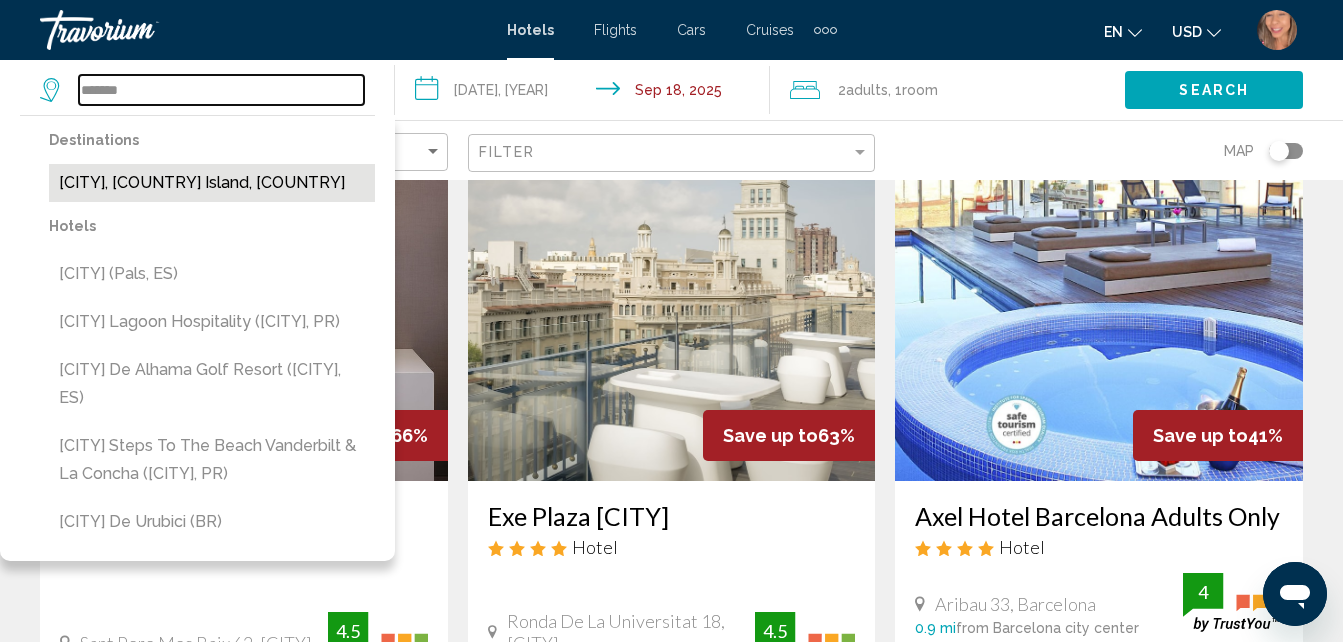 type on "**********" 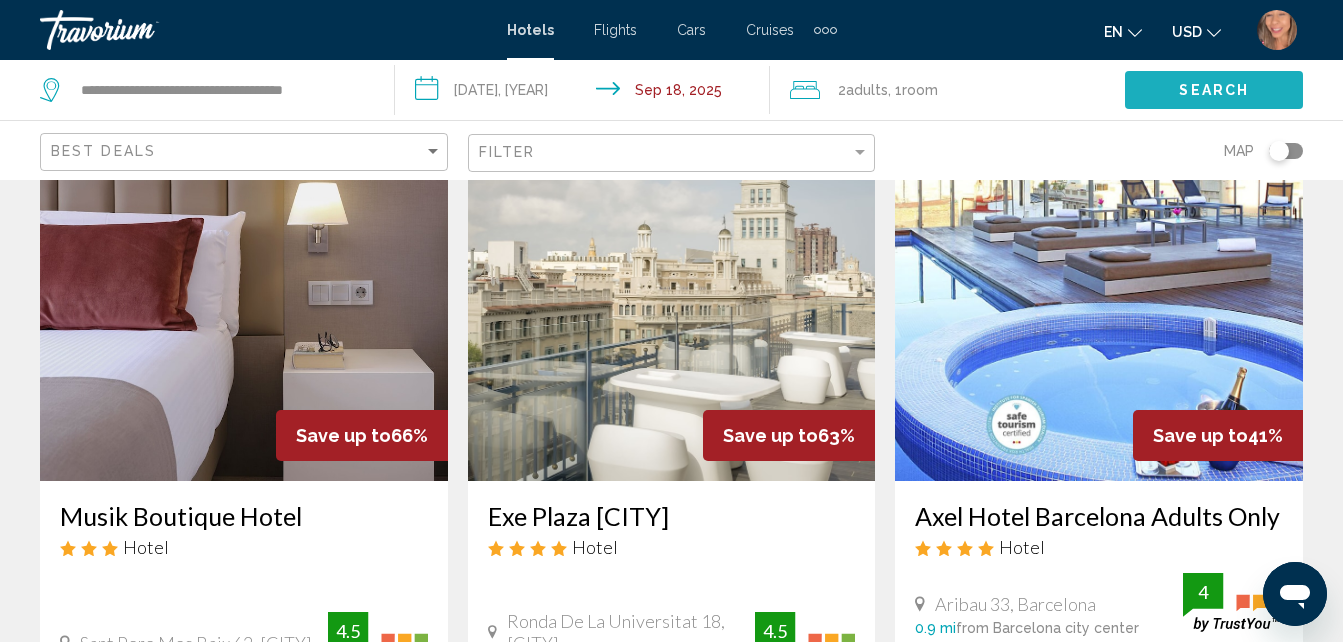 click on "Search" 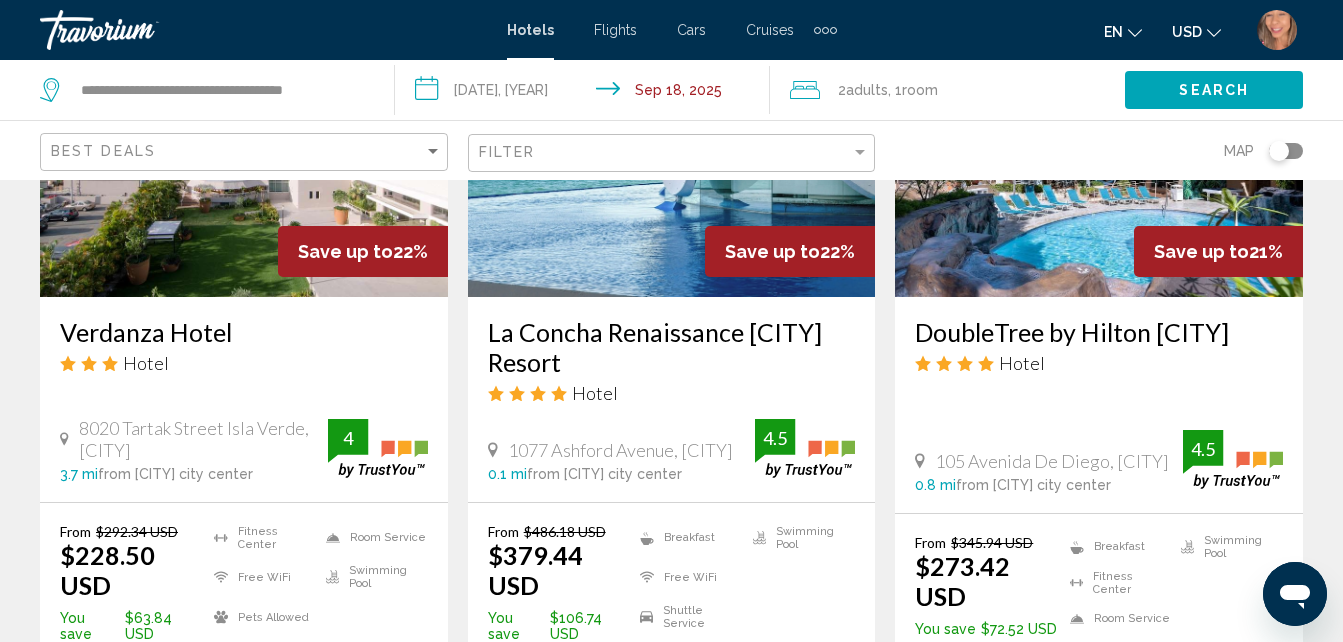 scroll, scrollTop: 1815, scrollLeft: 0, axis: vertical 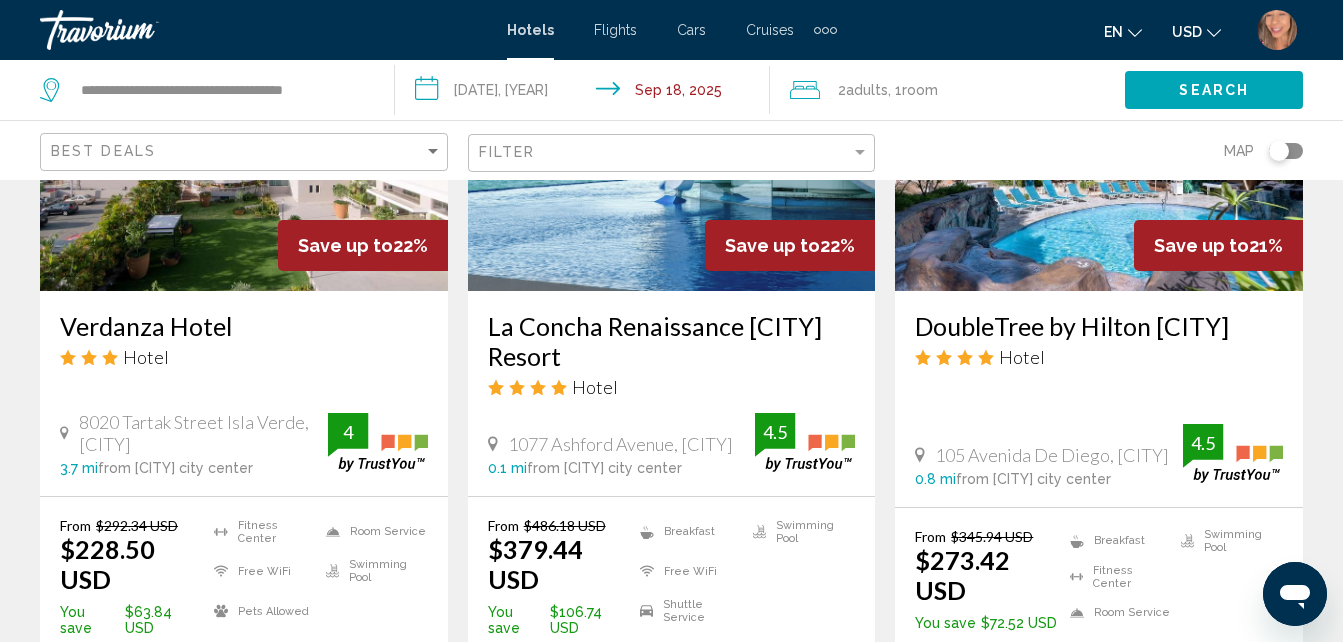 click on "1077 Ashford Avenue, [CITY] 0.1 mi  from [CITY] city center from hotel 4.5" at bounding box center (672, 444) 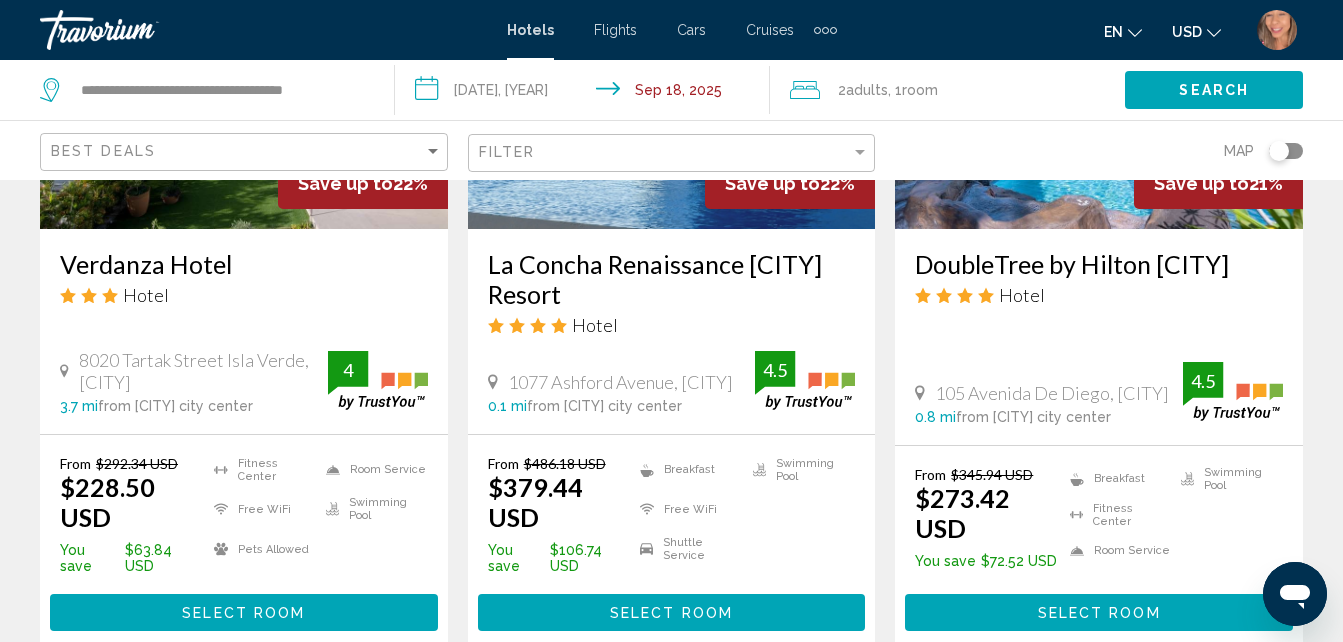 scroll, scrollTop: 1892, scrollLeft: 0, axis: vertical 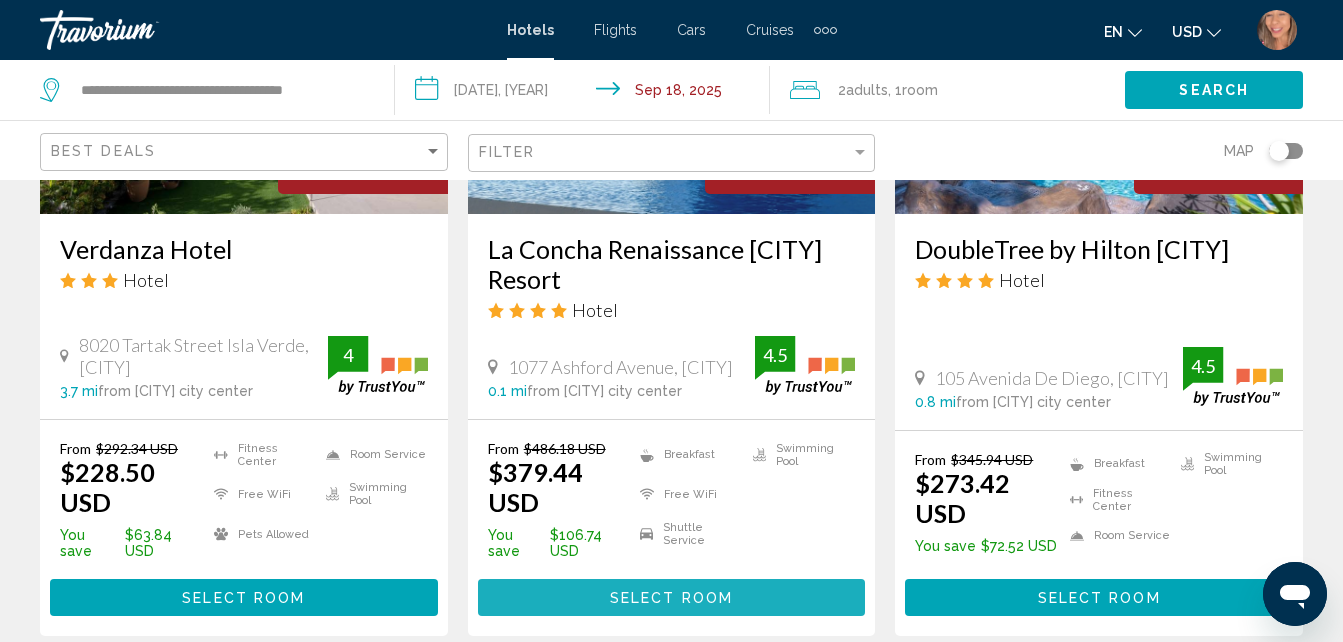click on "Select Room" at bounding box center [672, 597] 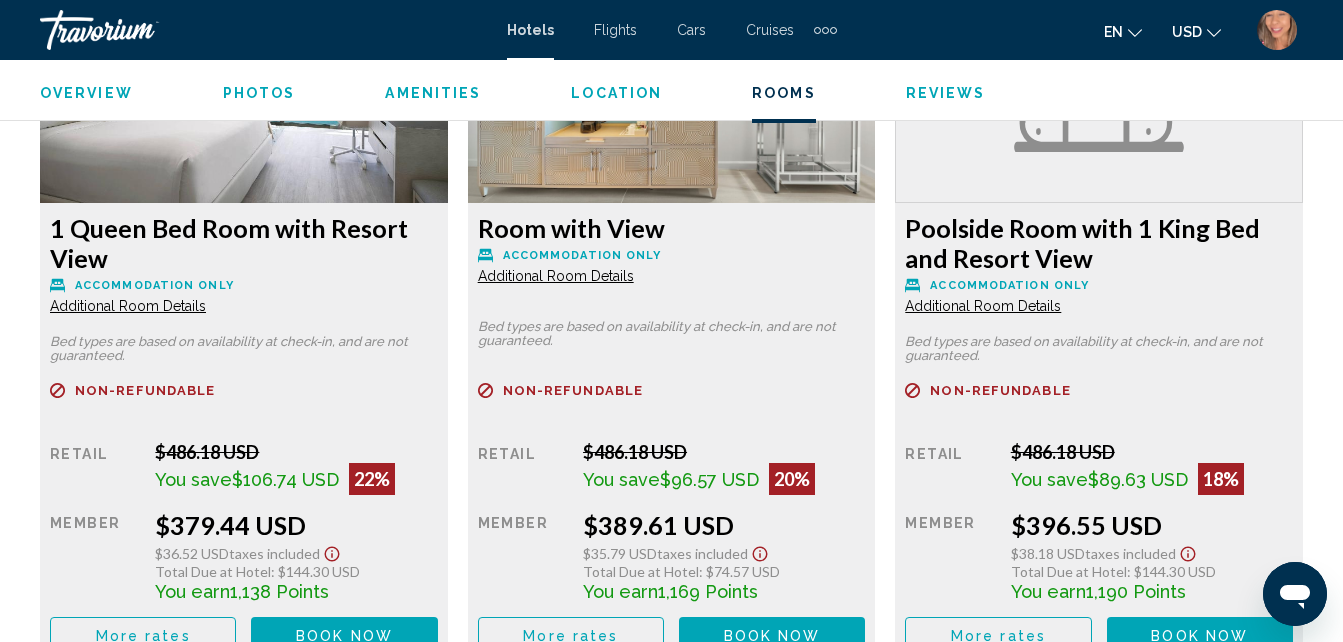 scroll, scrollTop: 3232, scrollLeft: 0, axis: vertical 